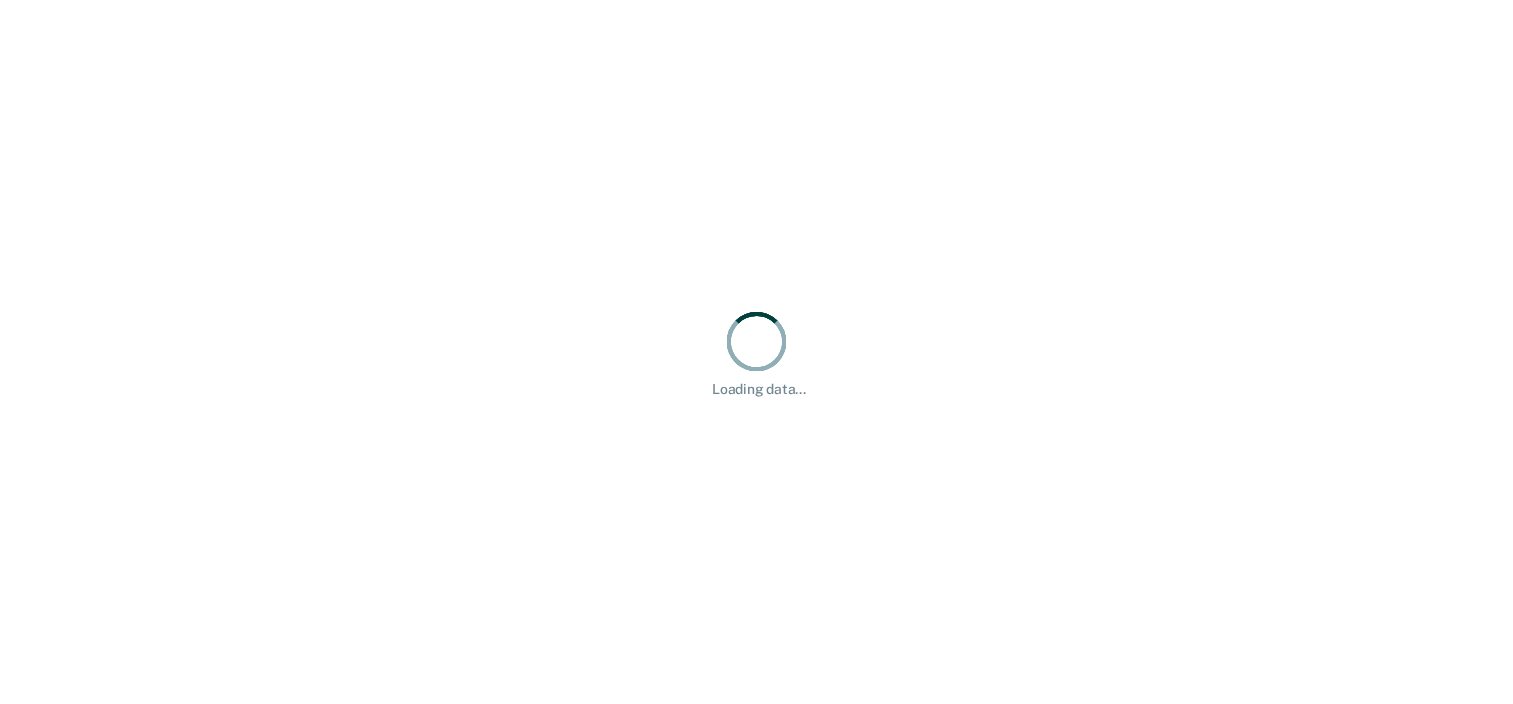 scroll, scrollTop: 0, scrollLeft: 0, axis: both 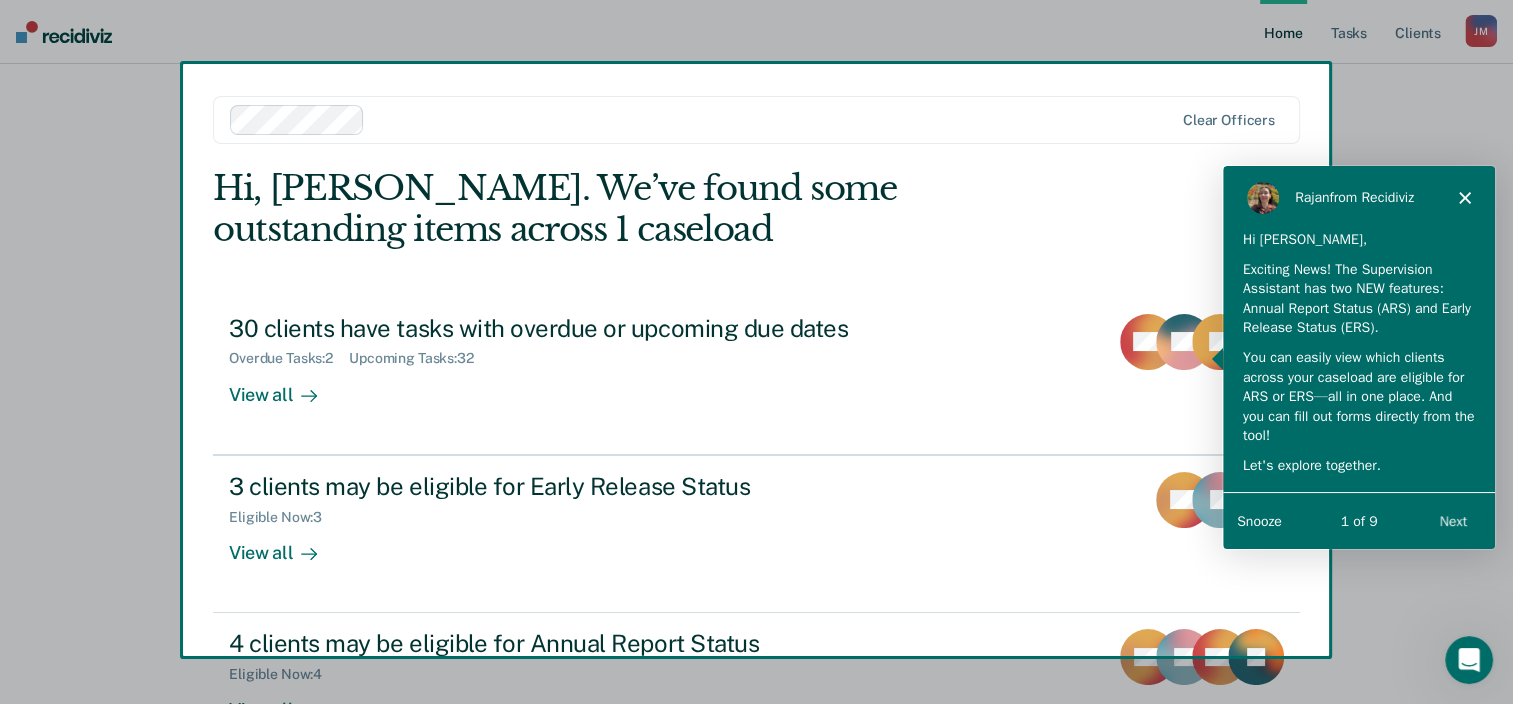 click on "Next" at bounding box center [1452, 520] 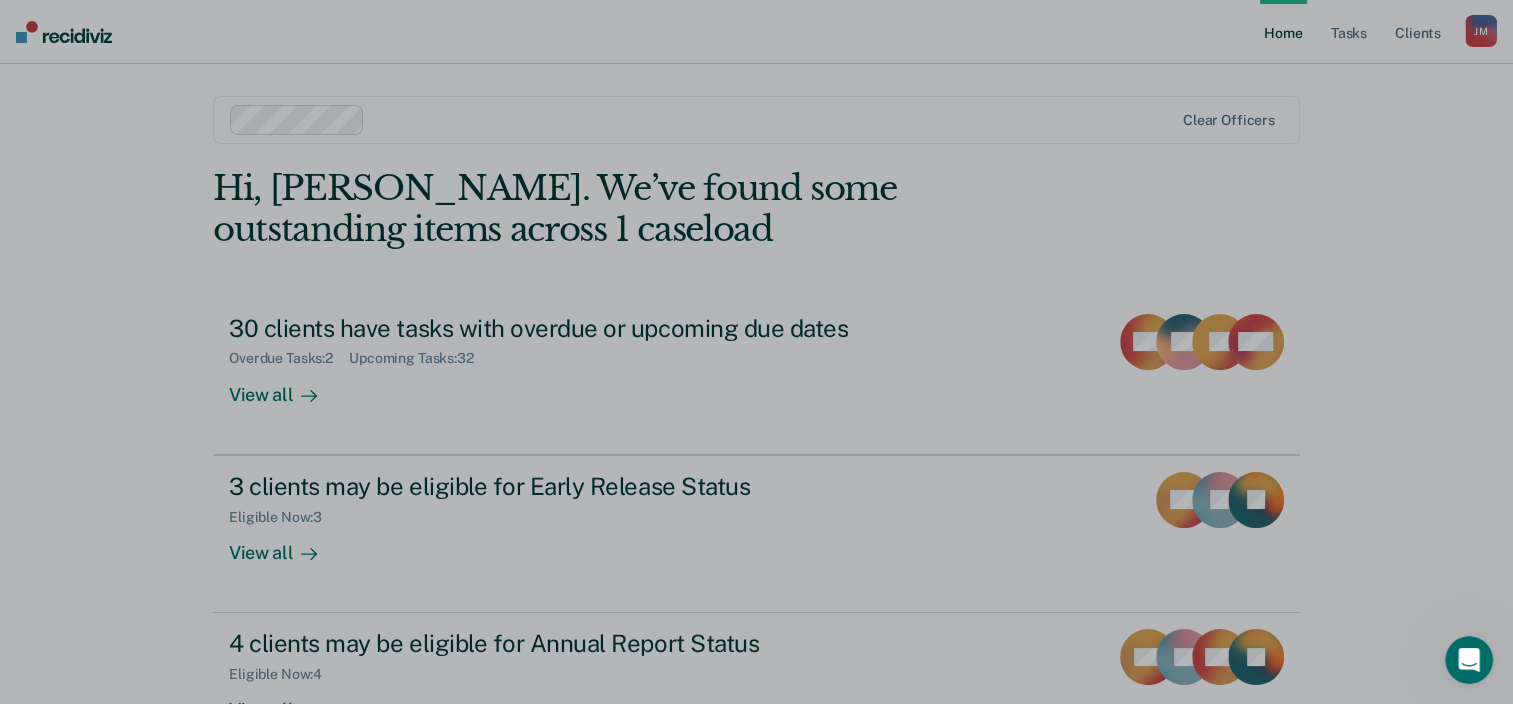 scroll, scrollTop: 0, scrollLeft: 0, axis: both 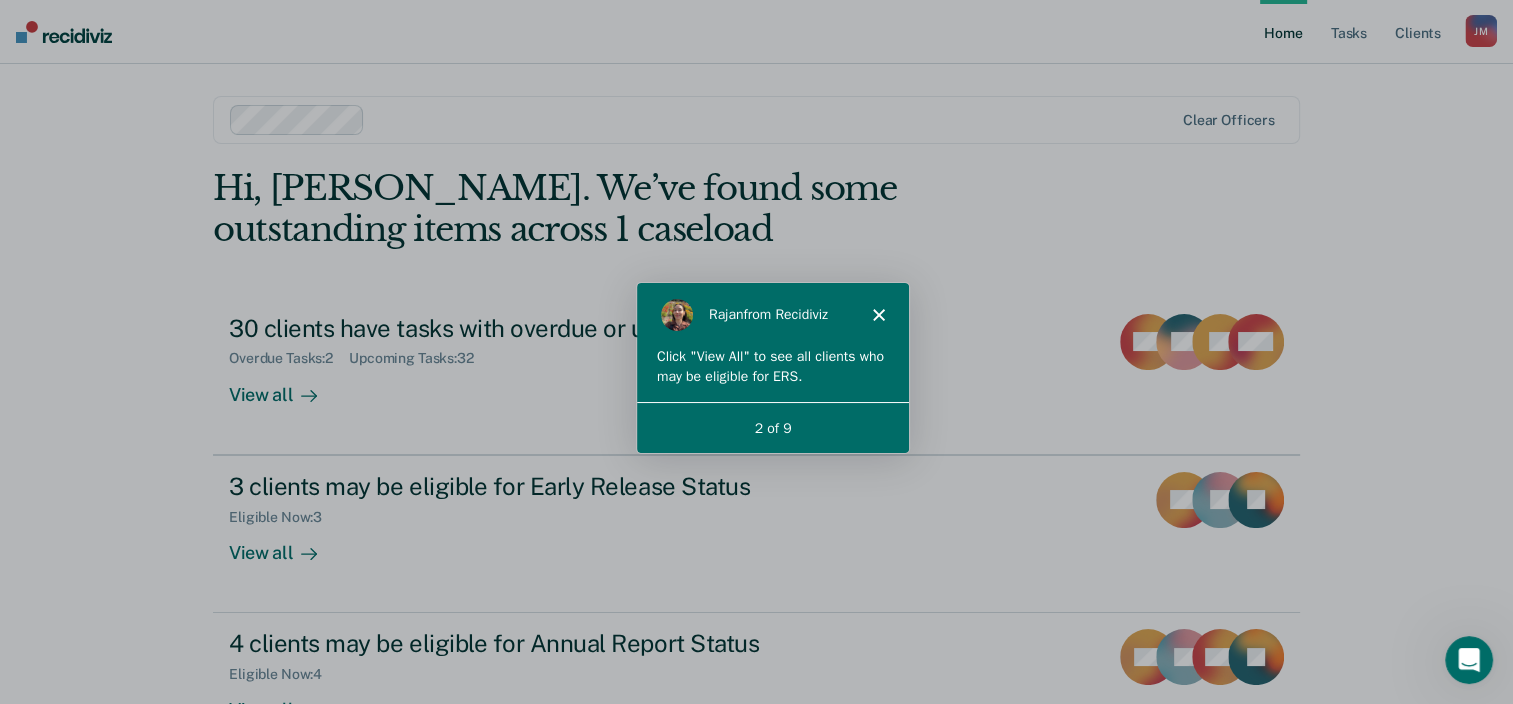 click on "Click "View All" to see all clients who may be eligible for ERS." at bounding box center (771, 365) 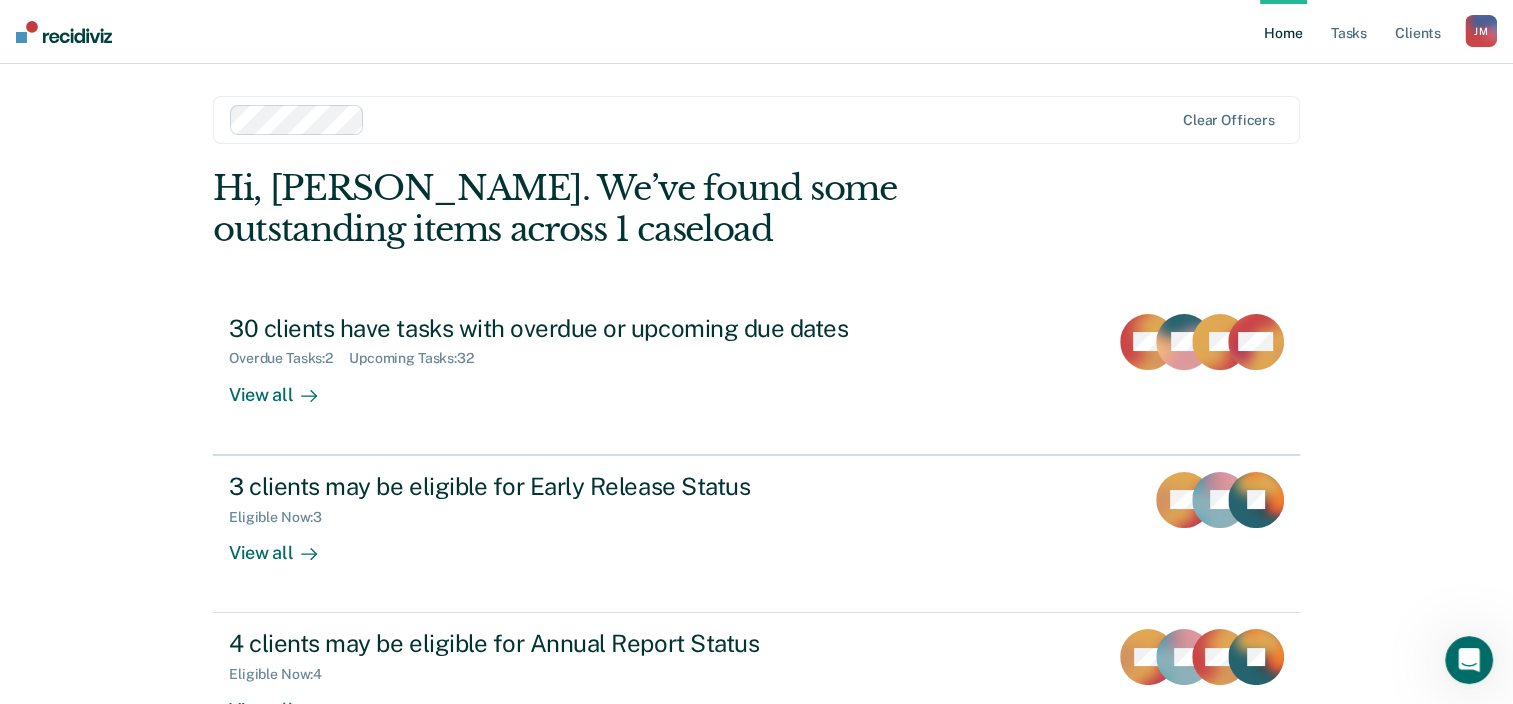 scroll, scrollTop: 65, scrollLeft: 0, axis: vertical 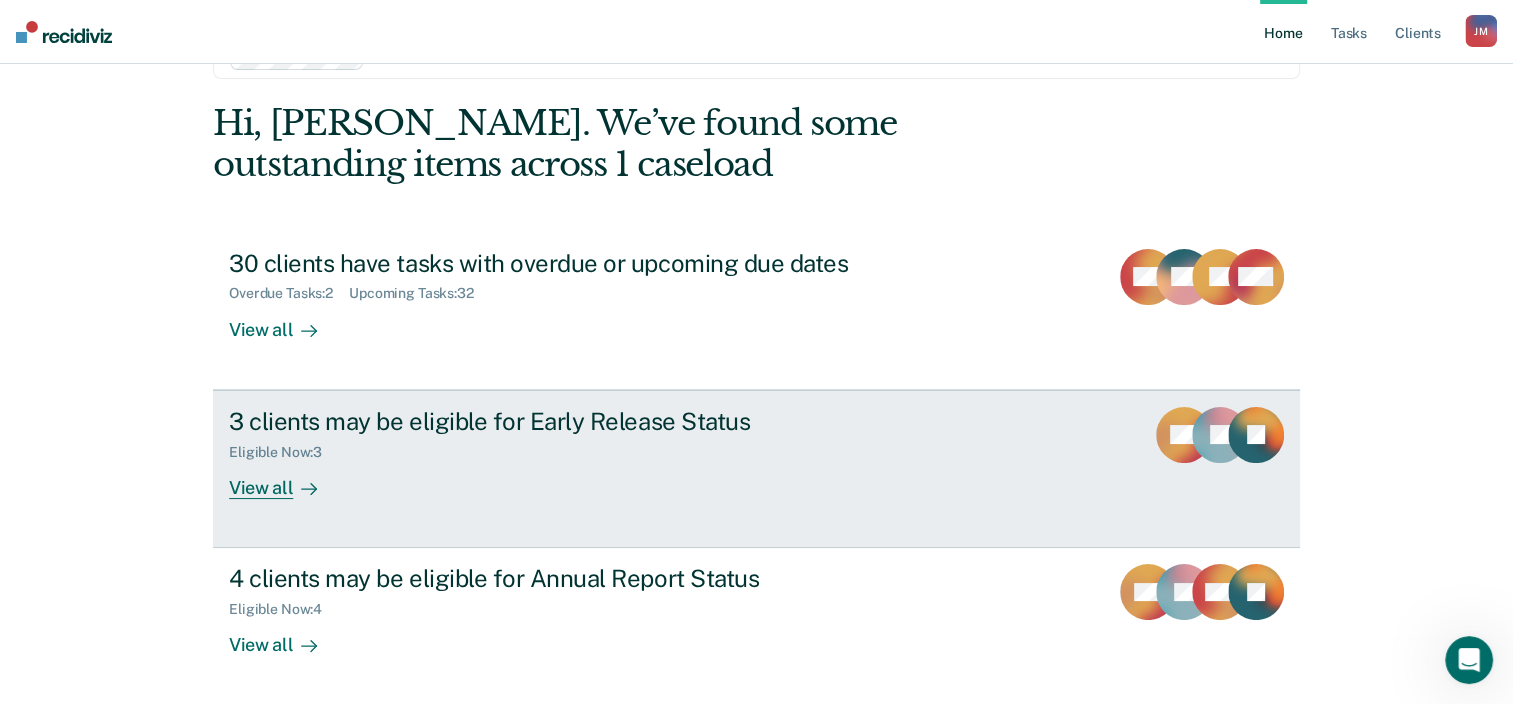 click on "View all" at bounding box center [285, 479] 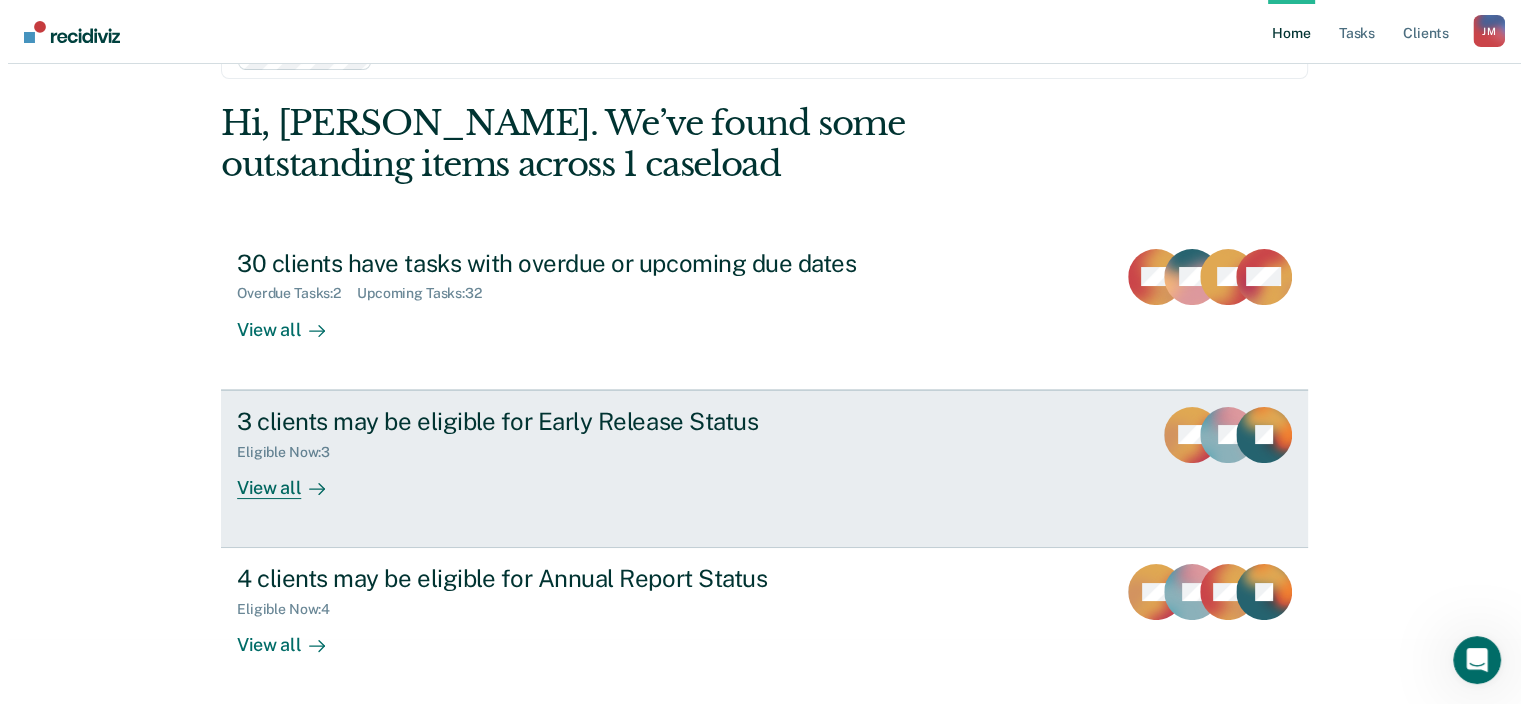 scroll, scrollTop: 0, scrollLeft: 0, axis: both 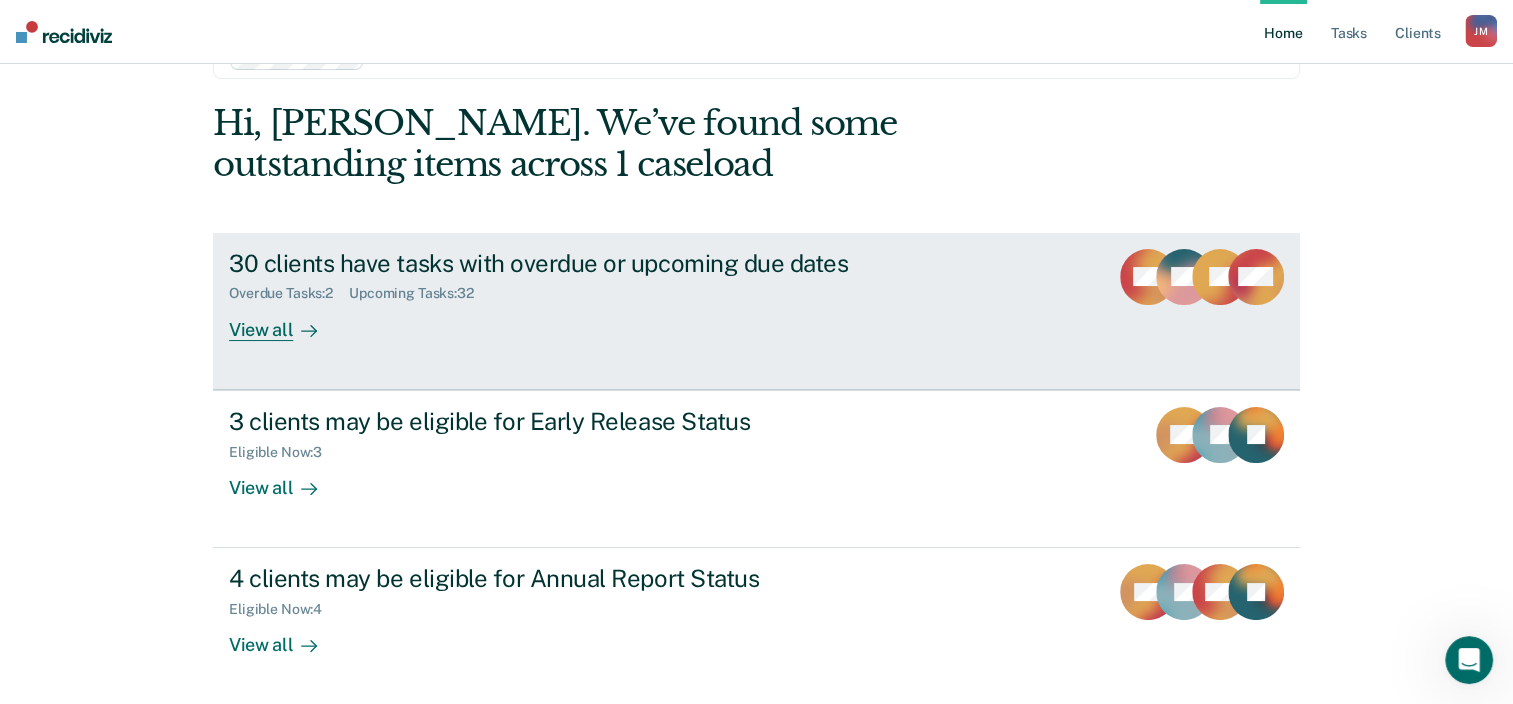 click on "View all" at bounding box center [285, 321] 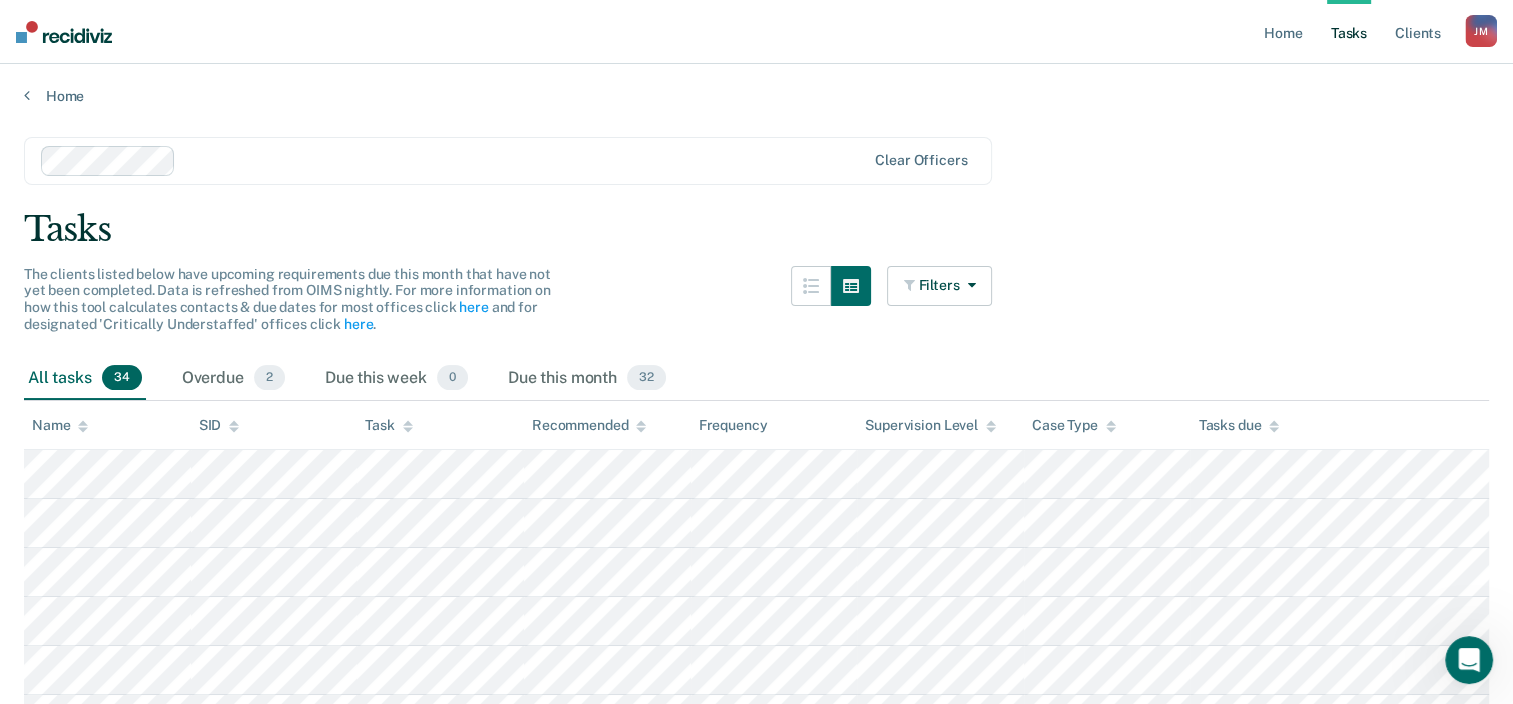 scroll, scrollTop: 0, scrollLeft: 0, axis: both 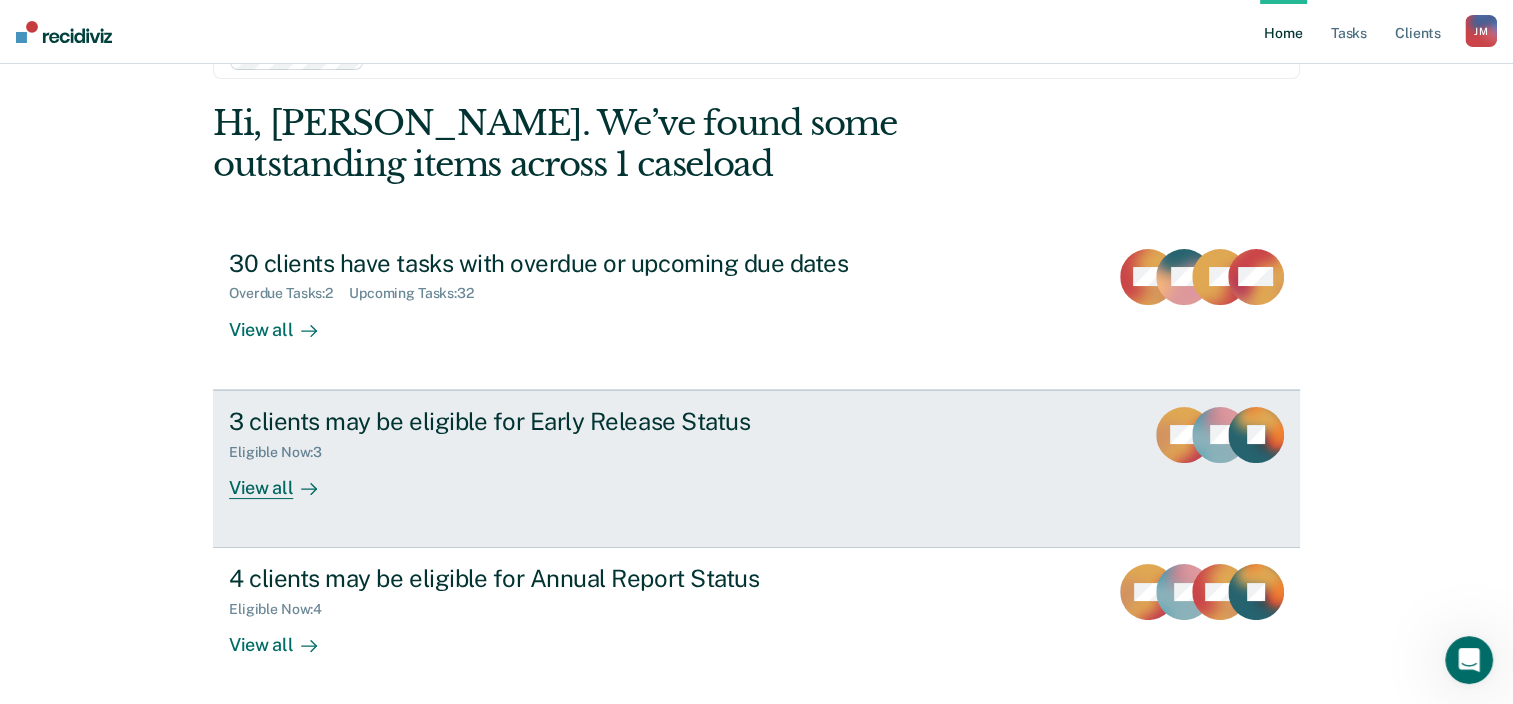 click on "View all" at bounding box center [285, 479] 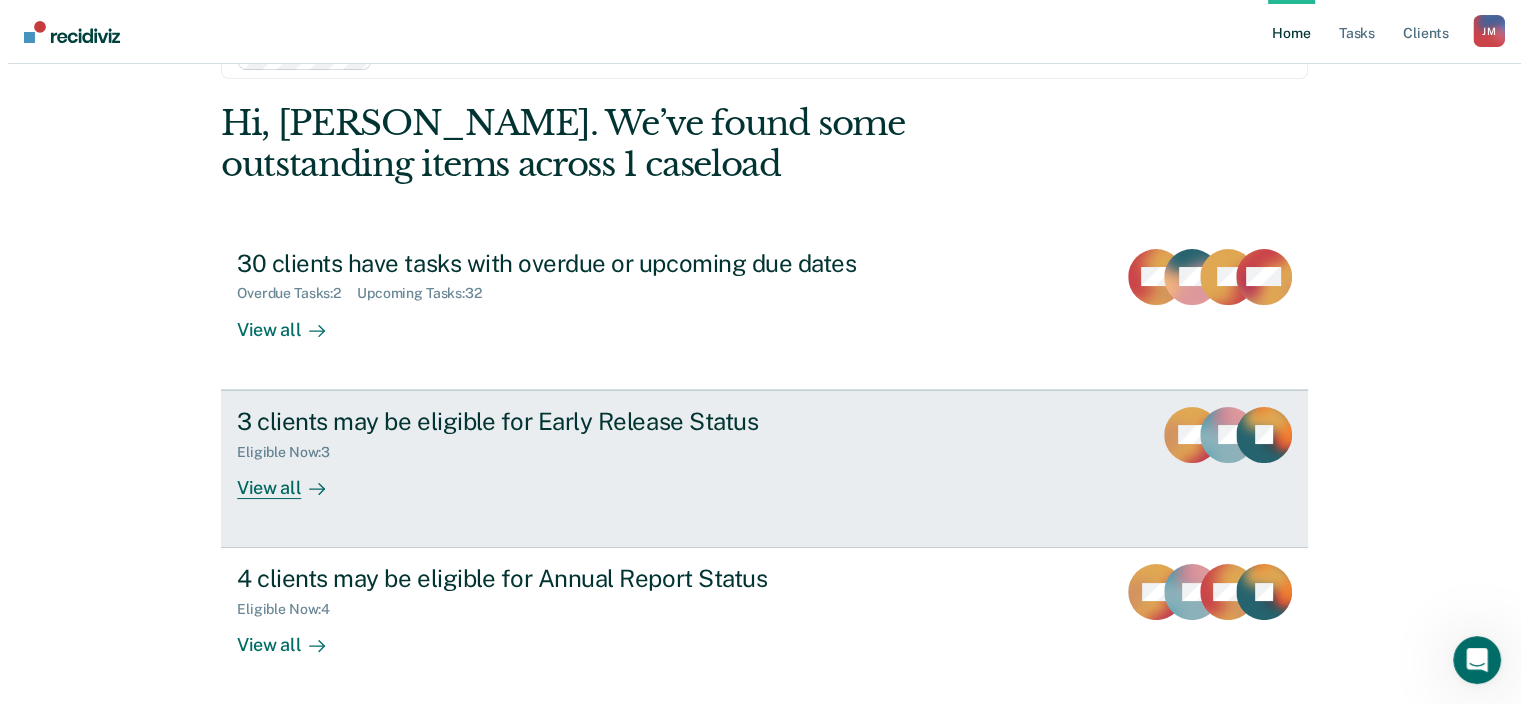 scroll, scrollTop: 0, scrollLeft: 0, axis: both 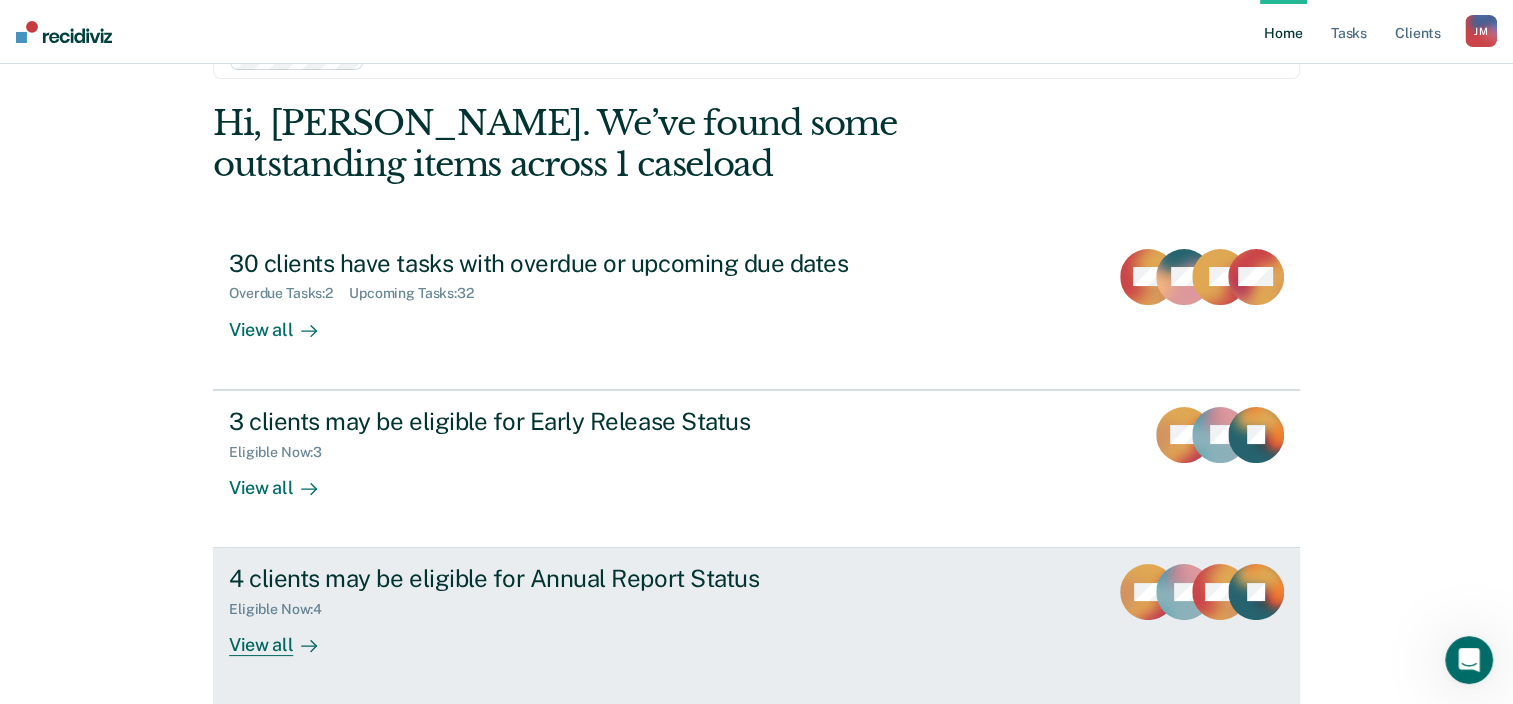click on "View all" at bounding box center (285, 637) 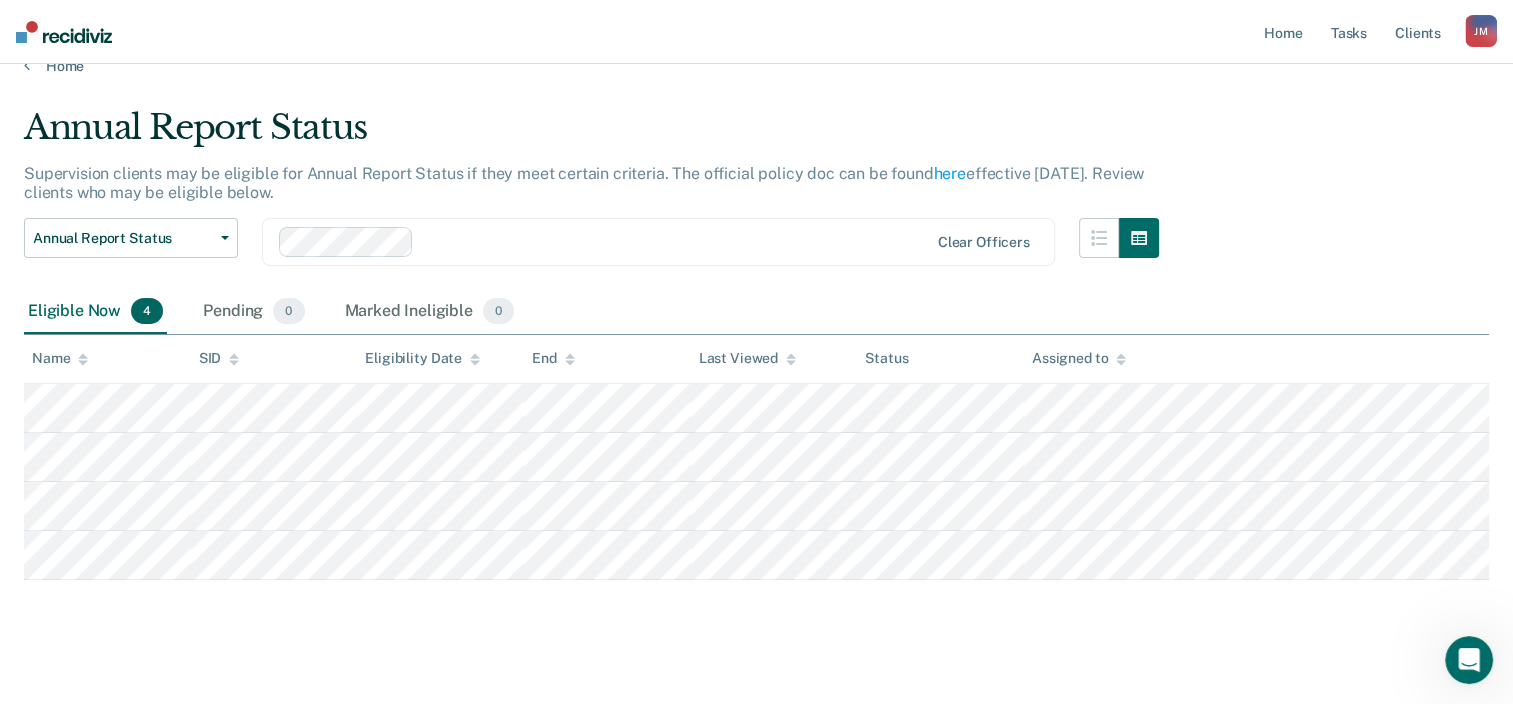 scroll, scrollTop: 48, scrollLeft: 0, axis: vertical 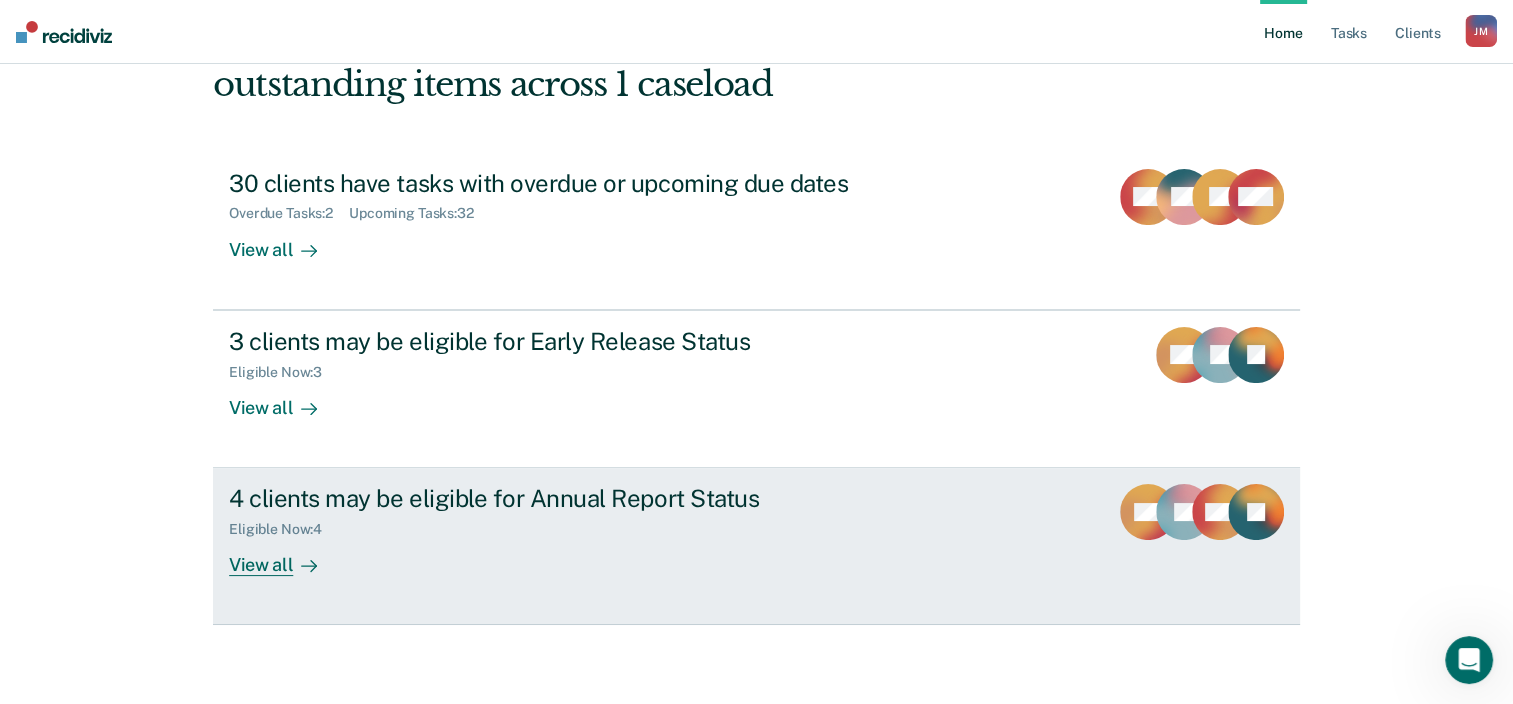 click on "View all" at bounding box center (285, 557) 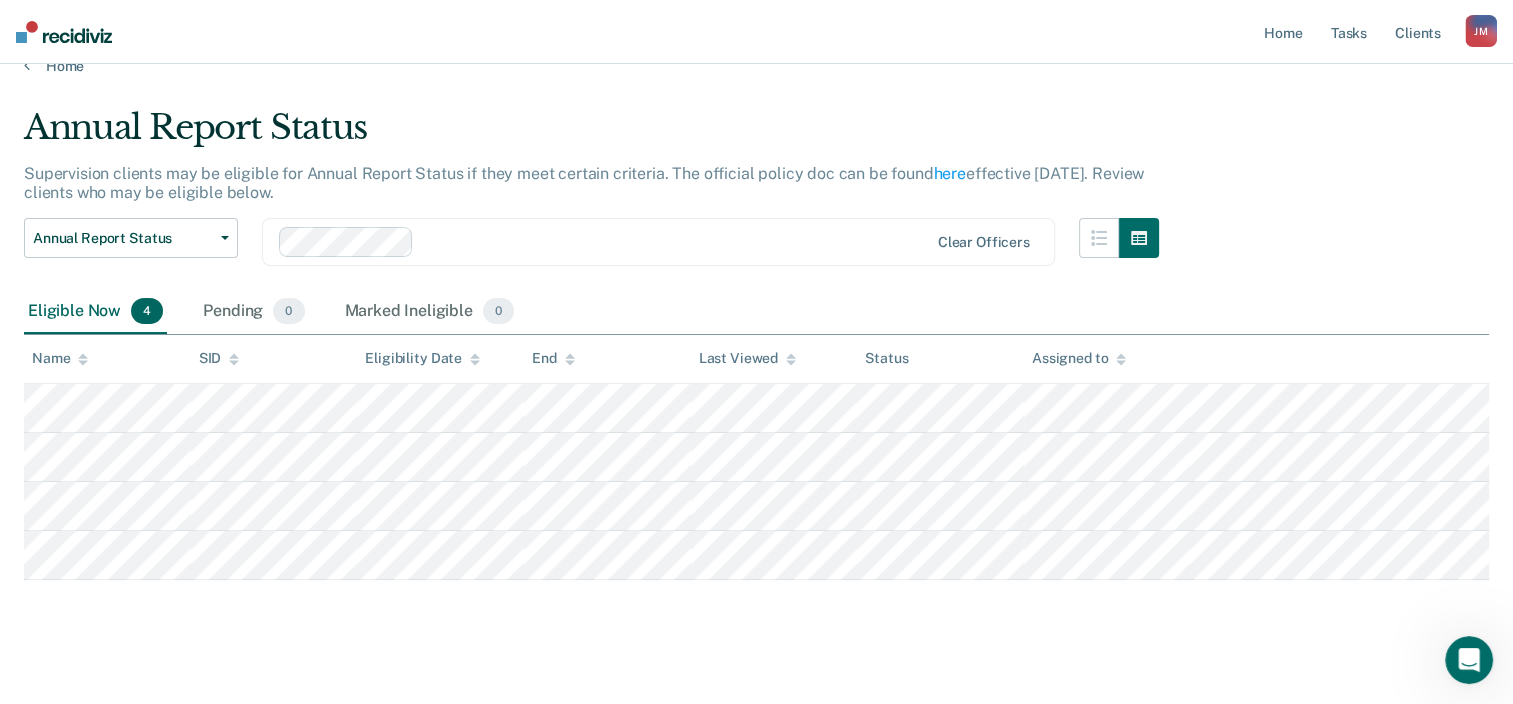 scroll, scrollTop: 48, scrollLeft: 0, axis: vertical 